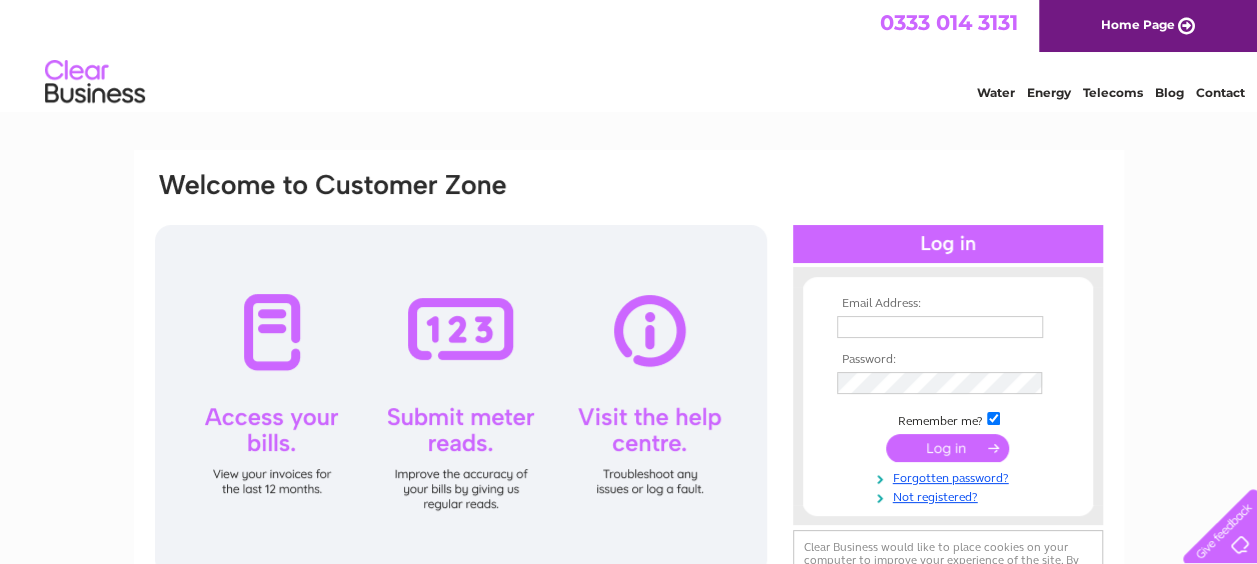 scroll, scrollTop: 0, scrollLeft: 0, axis: both 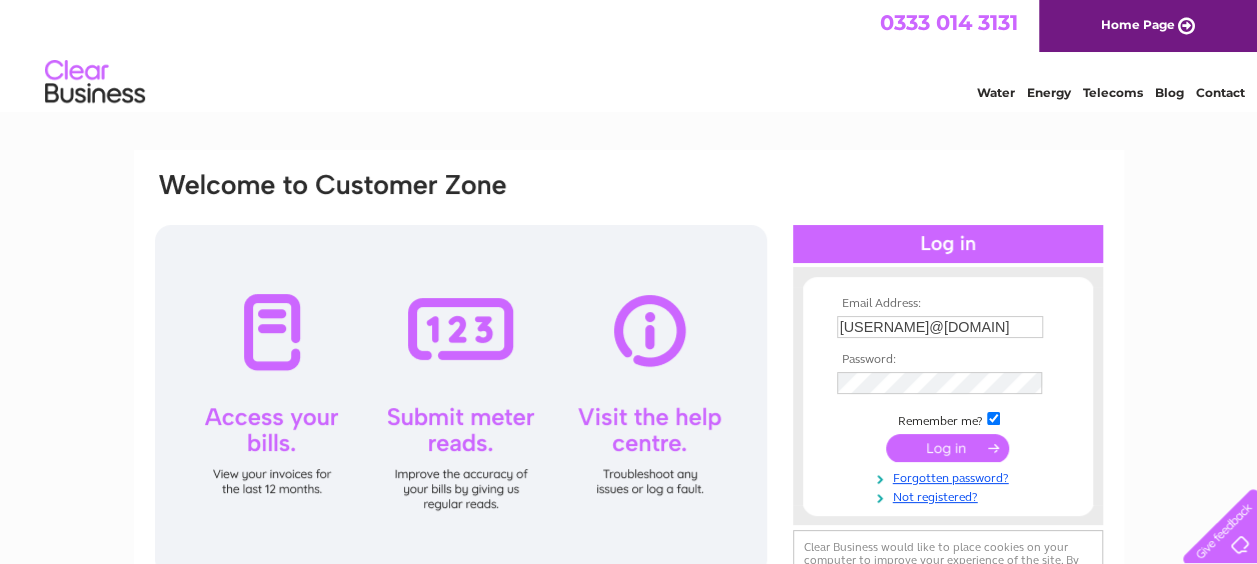 click at bounding box center (947, 448) 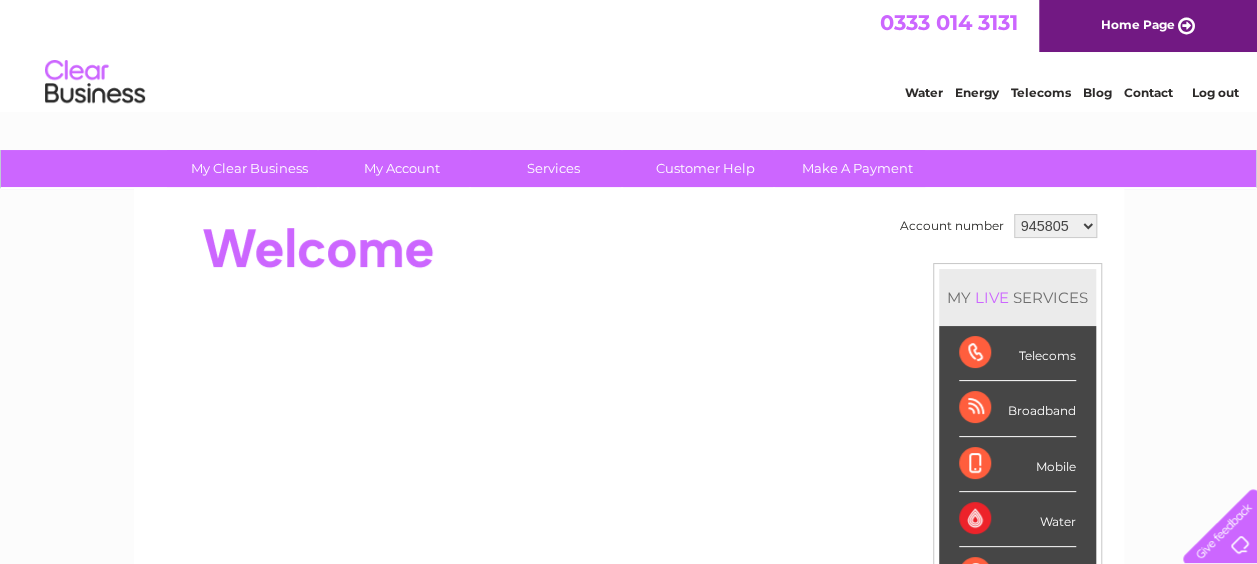 scroll, scrollTop: 0, scrollLeft: 0, axis: both 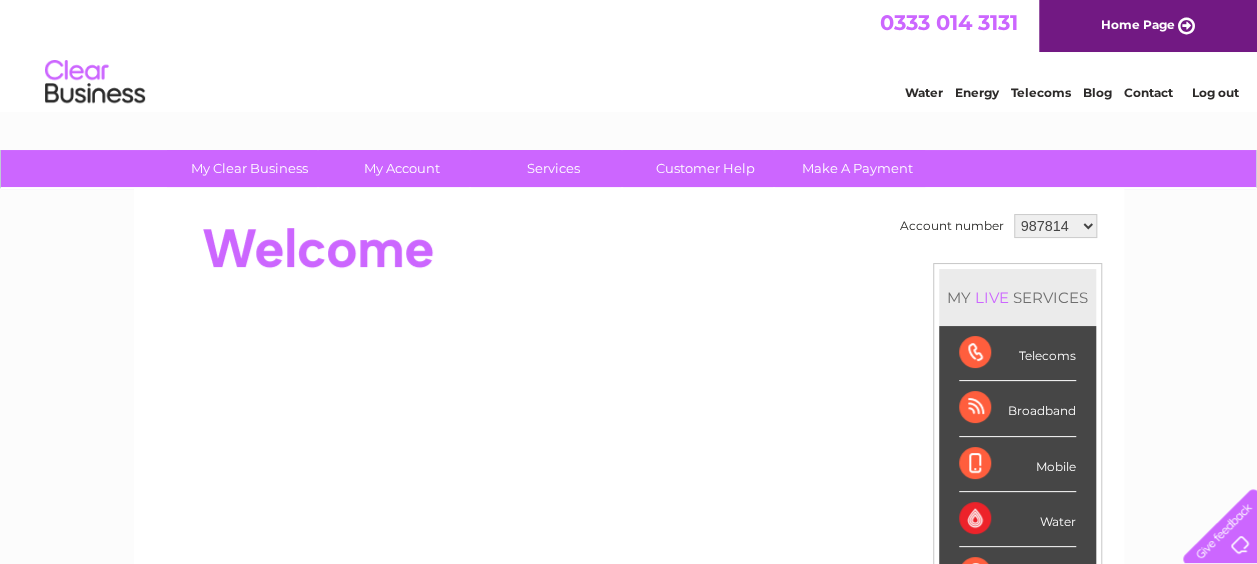 click on "945805
958123
987814
1121088
1139253" at bounding box center (1055, 226) 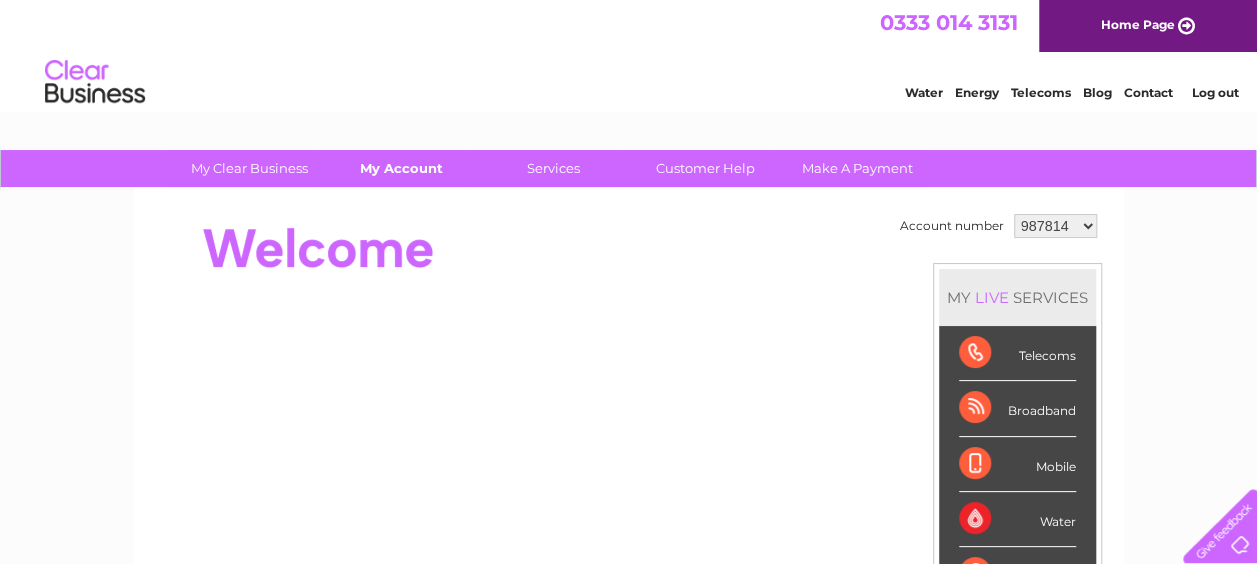 scroll, scrollTop: 0, scrollLeft: 0, axis: both 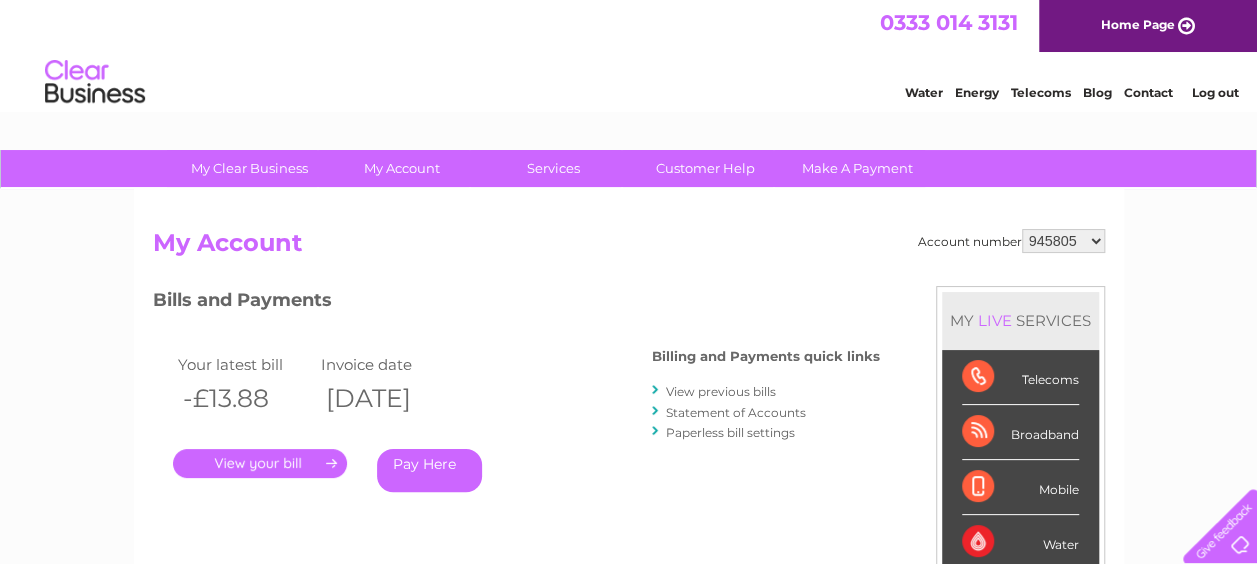 drag, startPoint x: 1058, startPoint y: 238, endPoint x: 1046, endPoint y: 253, distance: 19.209373 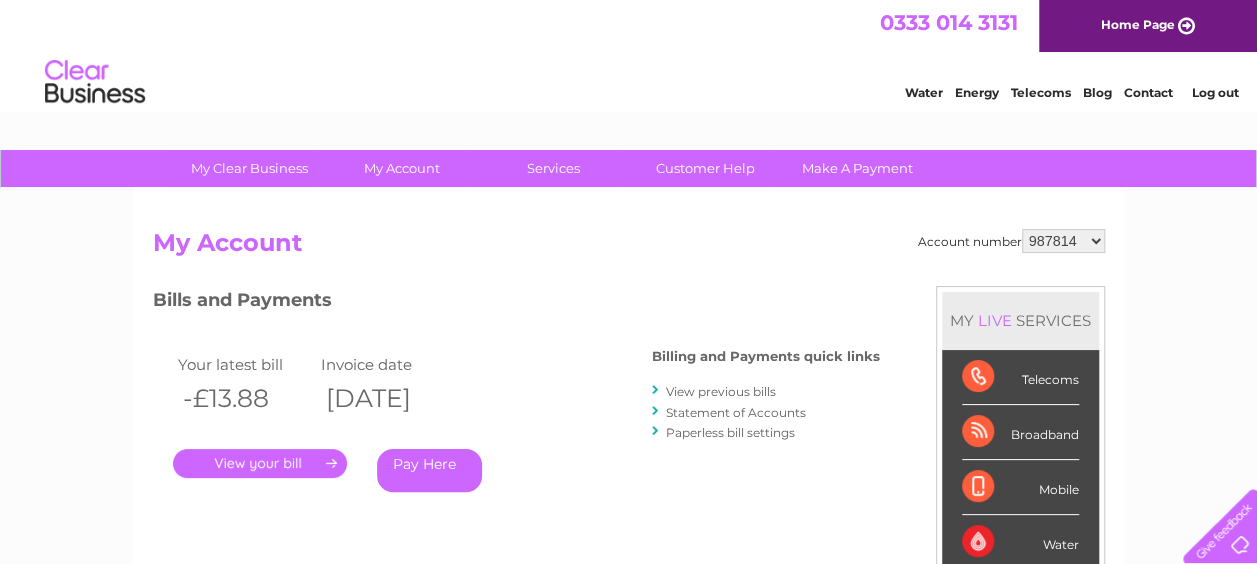 click on "945805
958123
987814
1121088
1139253" at bounding box center [1063, 241] 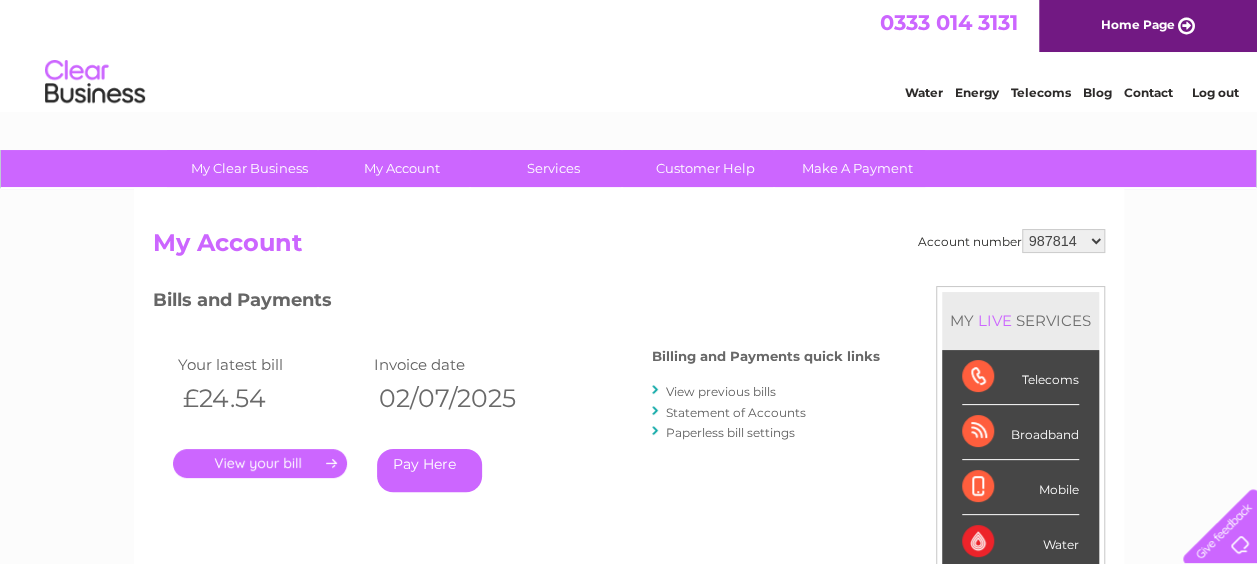 scroll, scrollTop: 0, scrollLeft: 0, axis: both 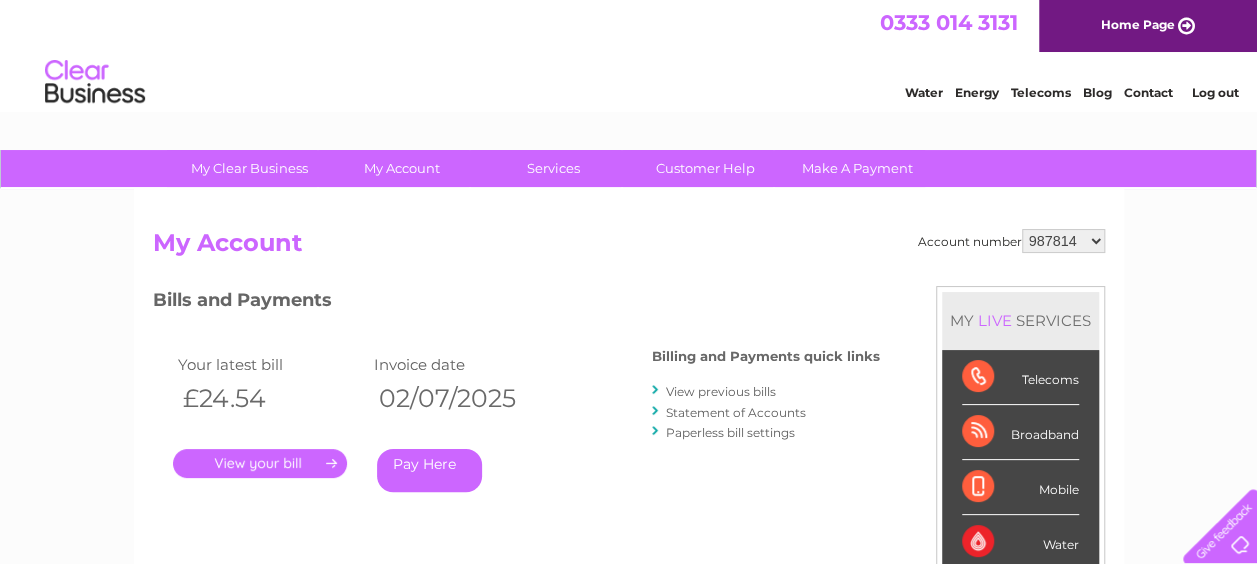click on "945805
958123
987814
1121088
1139253" at bounding box center [1063, 241] 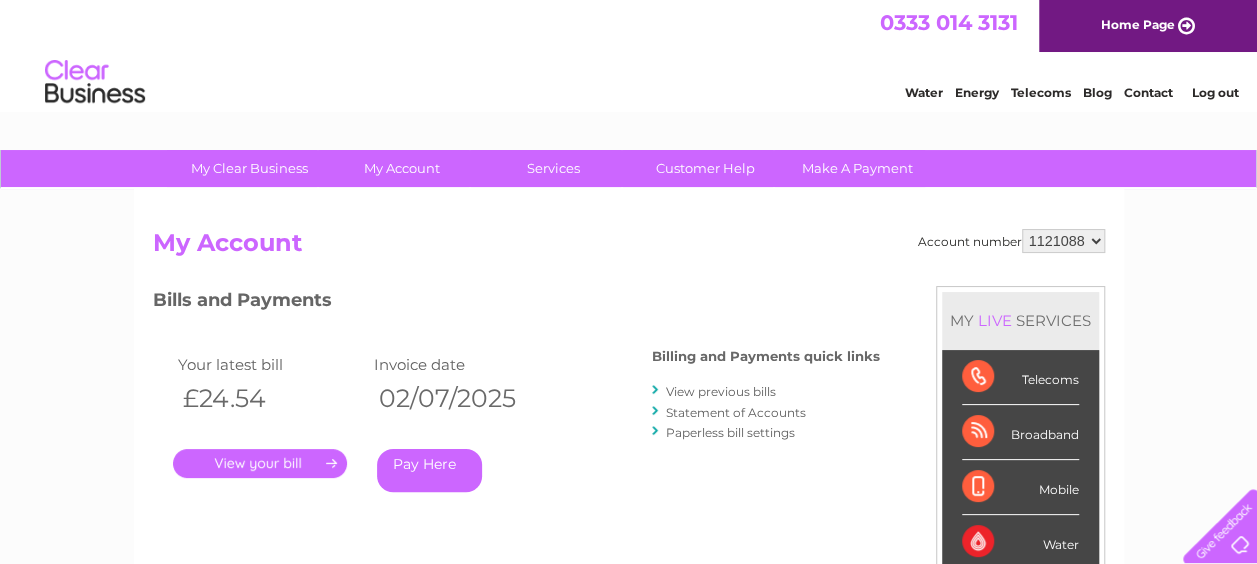 click on "945805
958123
987814
1121088
1139253" at bounding box center (1063, 241) 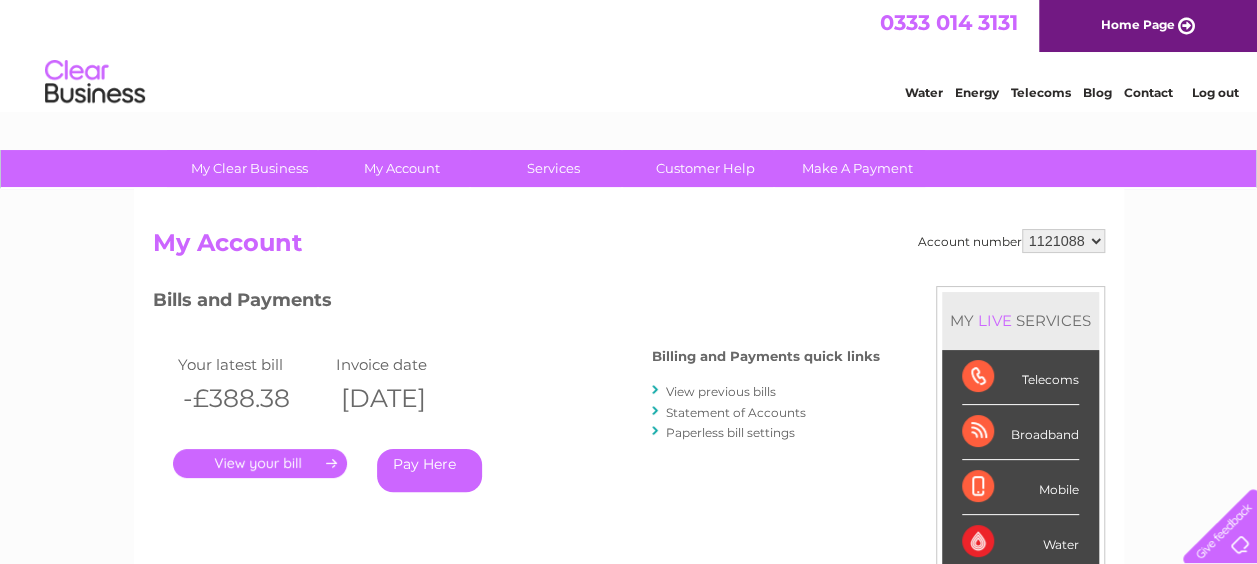 scroll, scrollTop: 0, scrollLeft: 0, axis: both 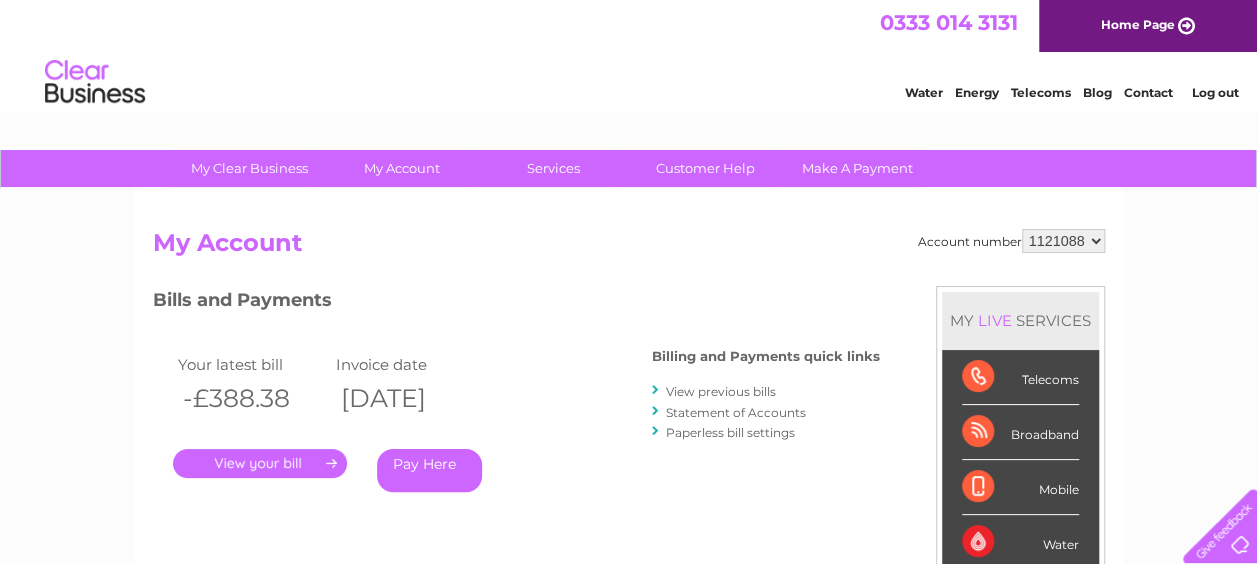 drag, startPoint x: 1072, startPoint y: 243, endPoint x: 1058, endPoint y: 254, distance: 17.804493 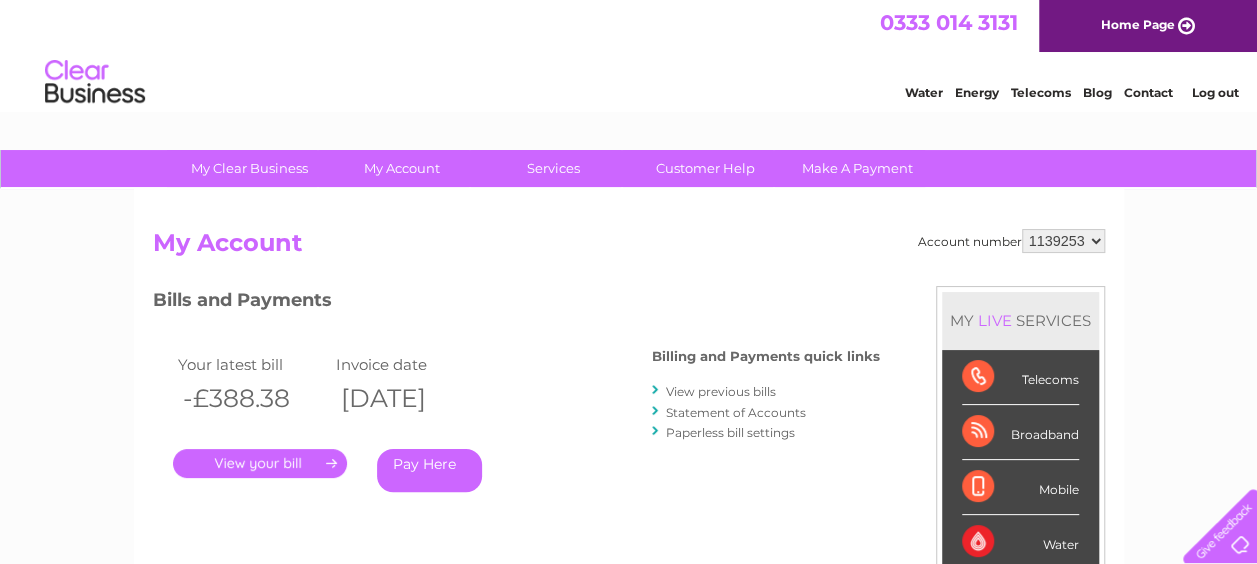 click on "945805
958123
987814
1121088
1139253" at bounding box center [1063, 241] 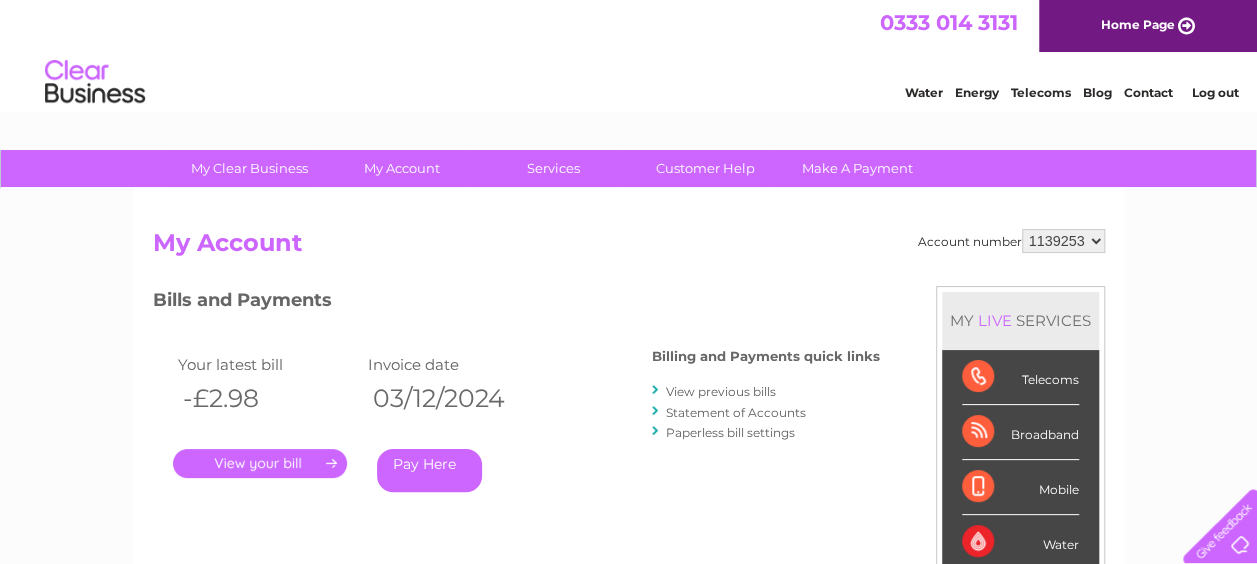 scroll, scrollTop: 0, scrollLeft: 0, axis: both 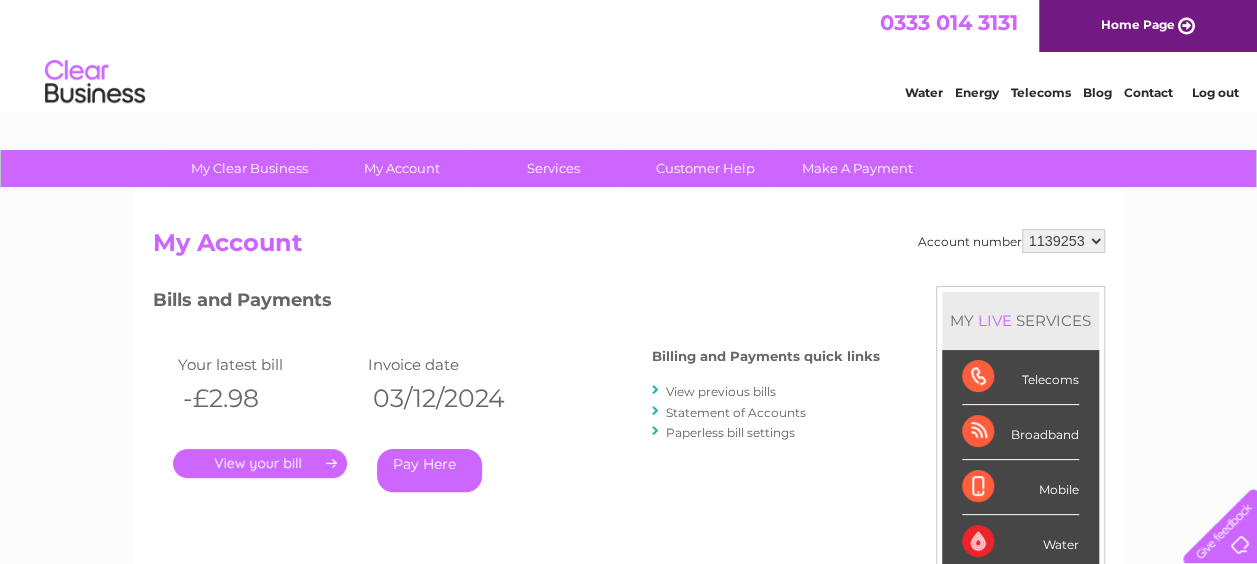select on "945805" 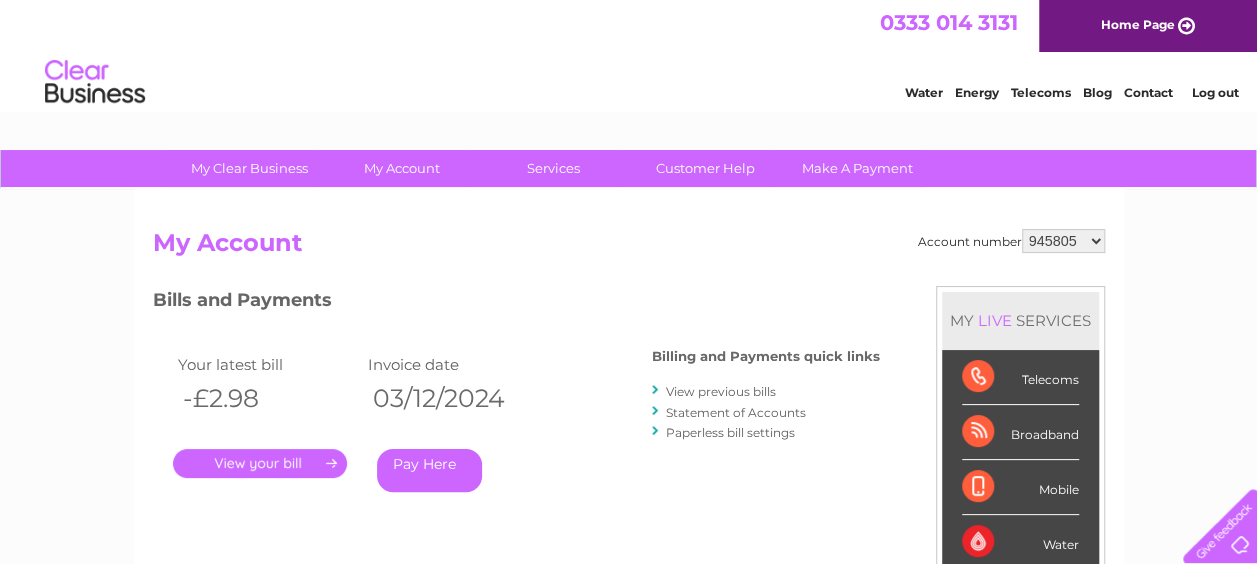 click on "945805
958123
987814
1121088
1139253" at bounding box center (1063, 241) 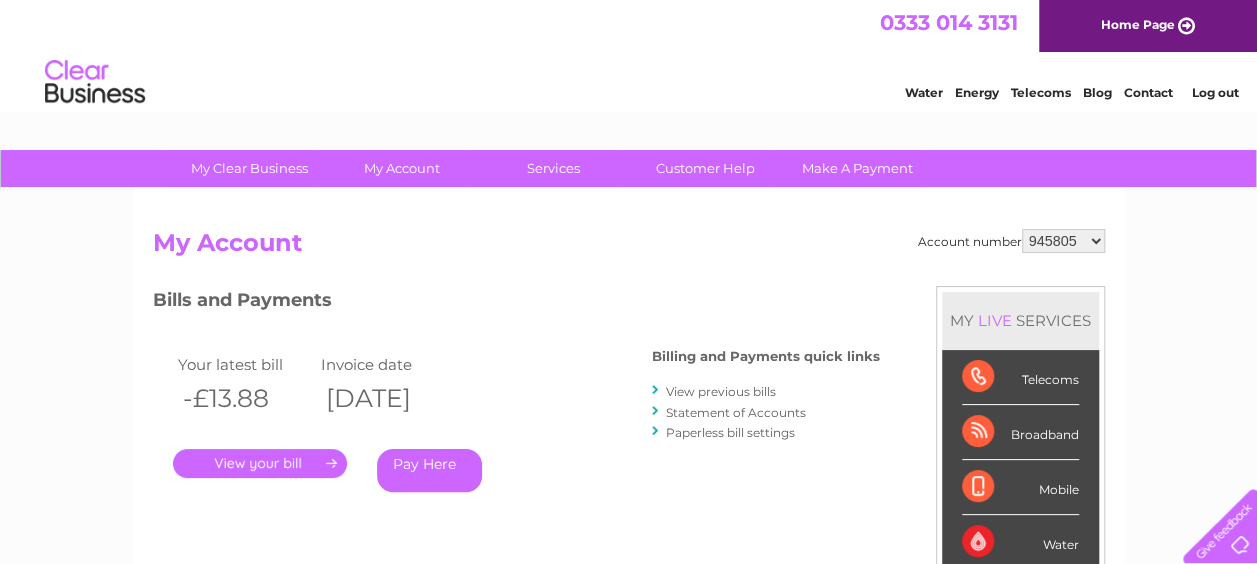 scroll, scrollTop: 0, scrollLeft: 0, axis: both 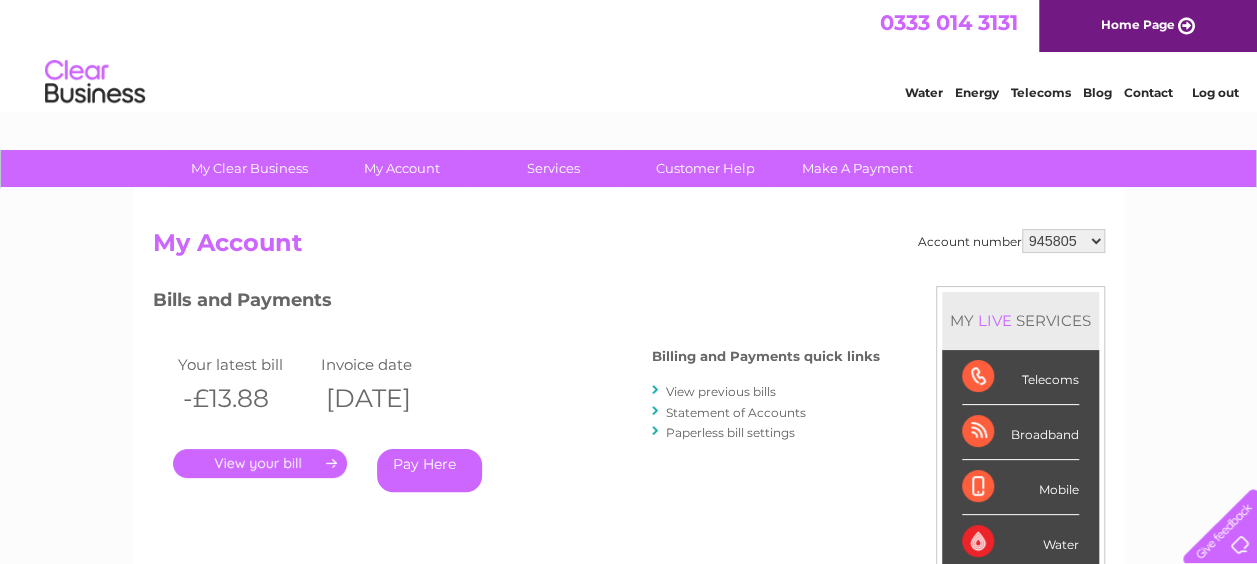 click on "945805
958123
987814
1121088
1139253" at bounding box center [1063, 241] 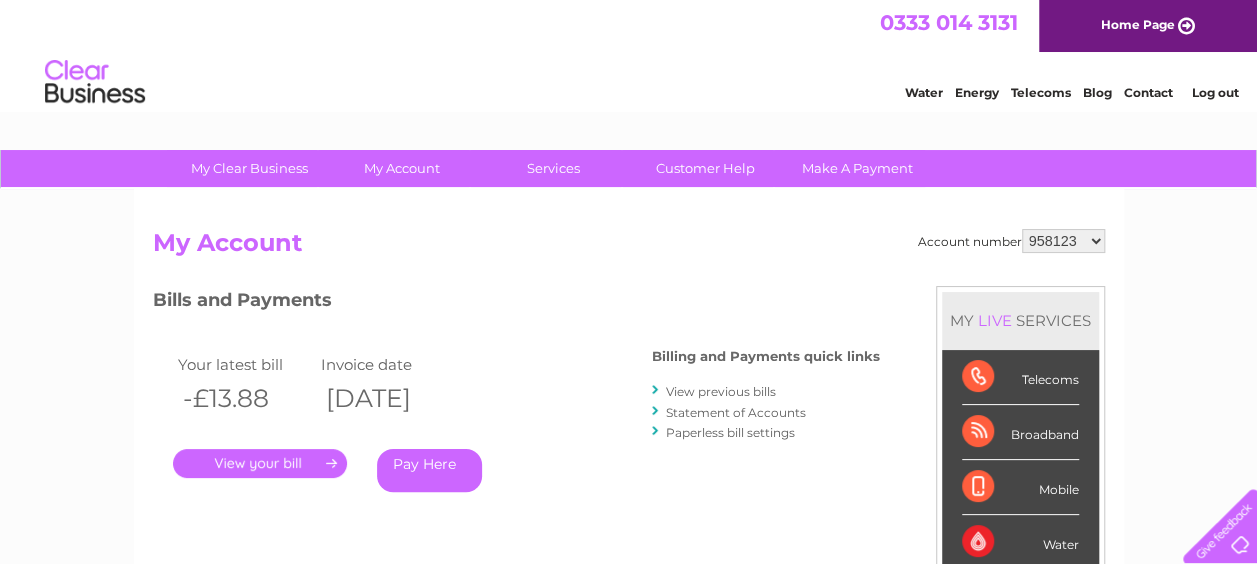click on "945805
958123
987814
1121088
1139253" at bounding box center [1063, 241] 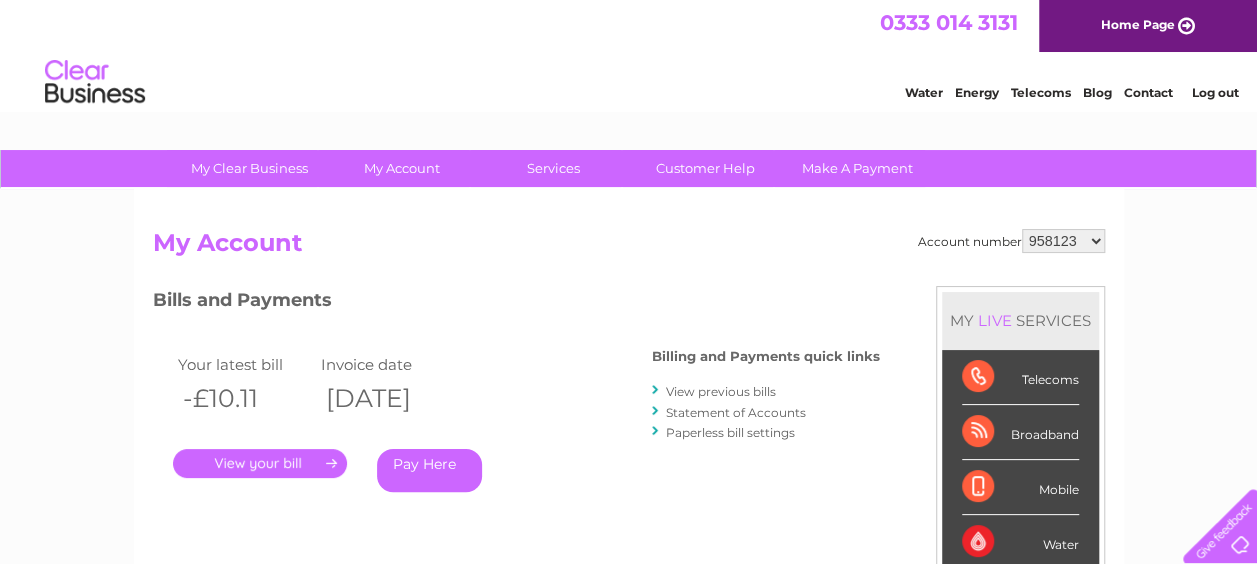 scroll, scrollTop: 0, scrollLeft: 0, axis: both 